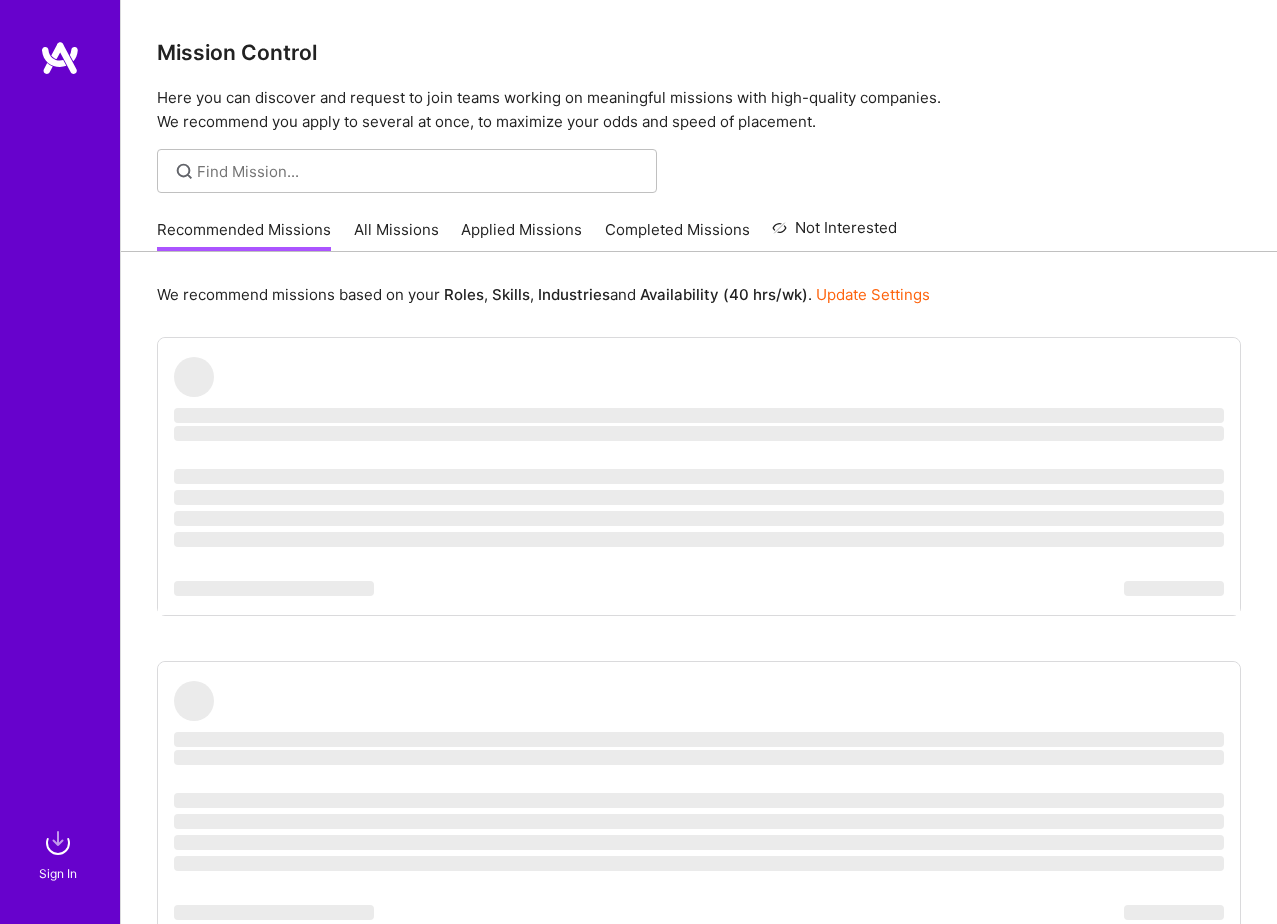 scroll, scrollTop: 0, scrollLeft: 0, axis: both 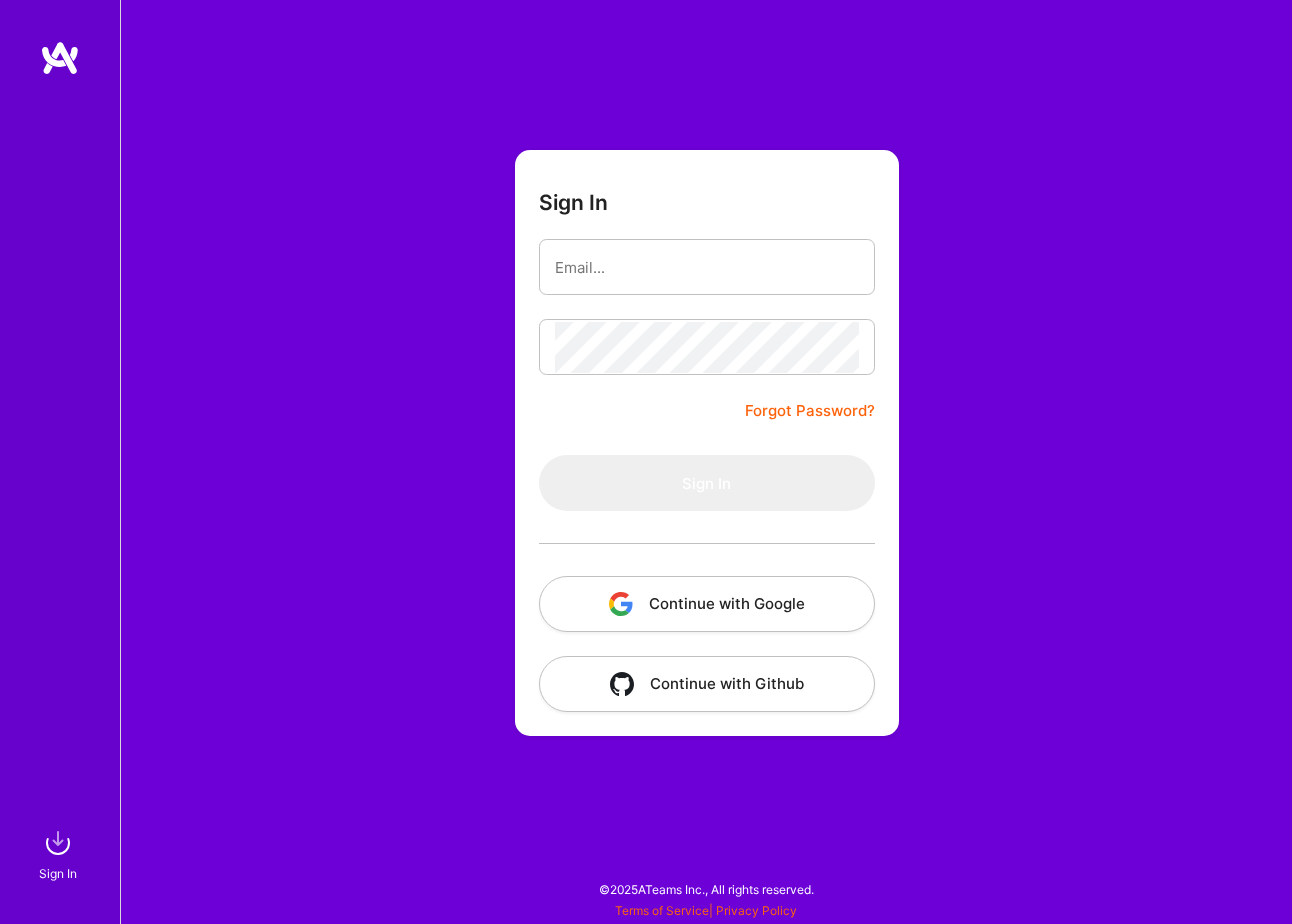 type on "[EMAIL]" 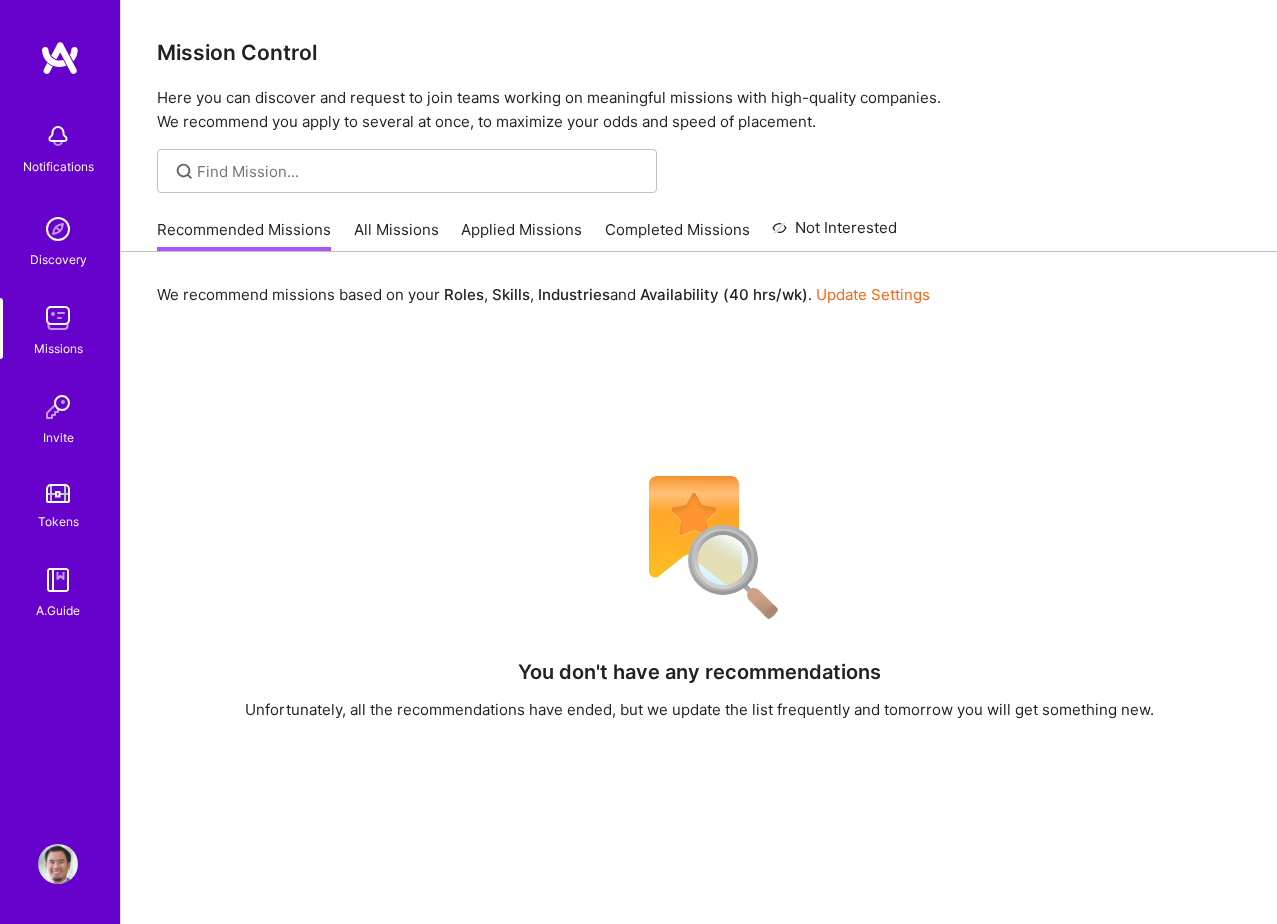 click on "All Missions" at bounding box center (396, 235) 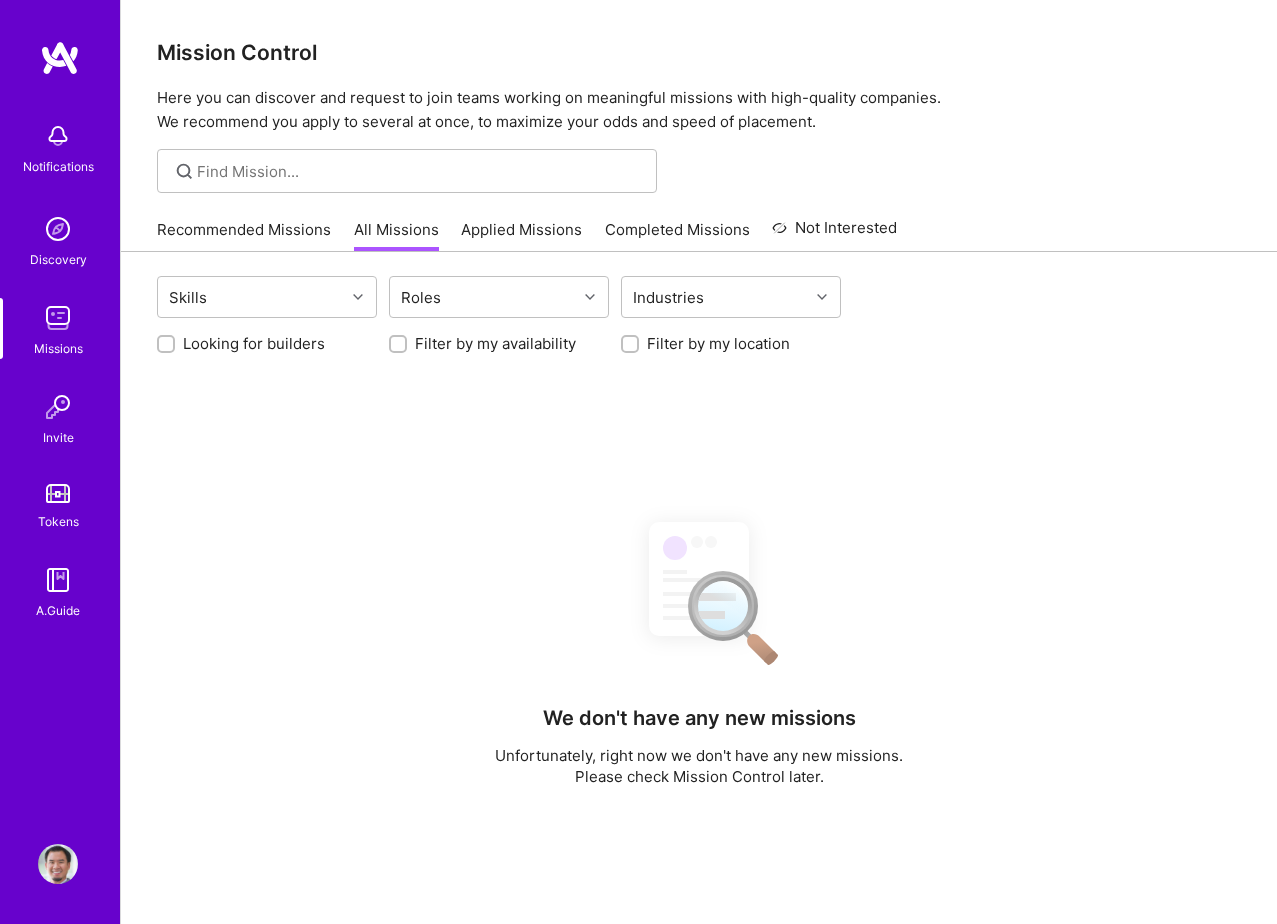 click on "Applied Missions" at bounding box center (521, 235) 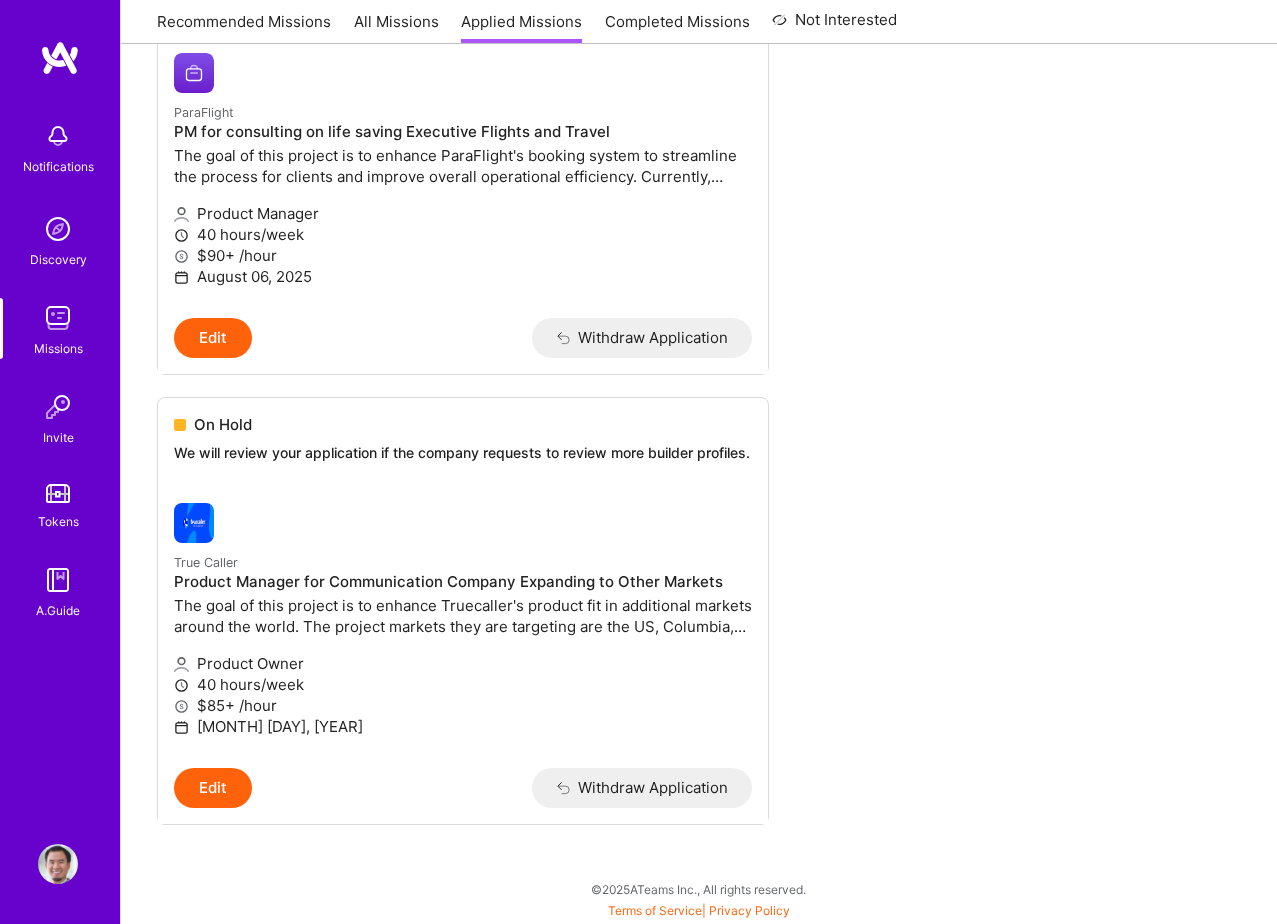 scroll, scrollTop: 0, scrollLeft: 0, axis: both 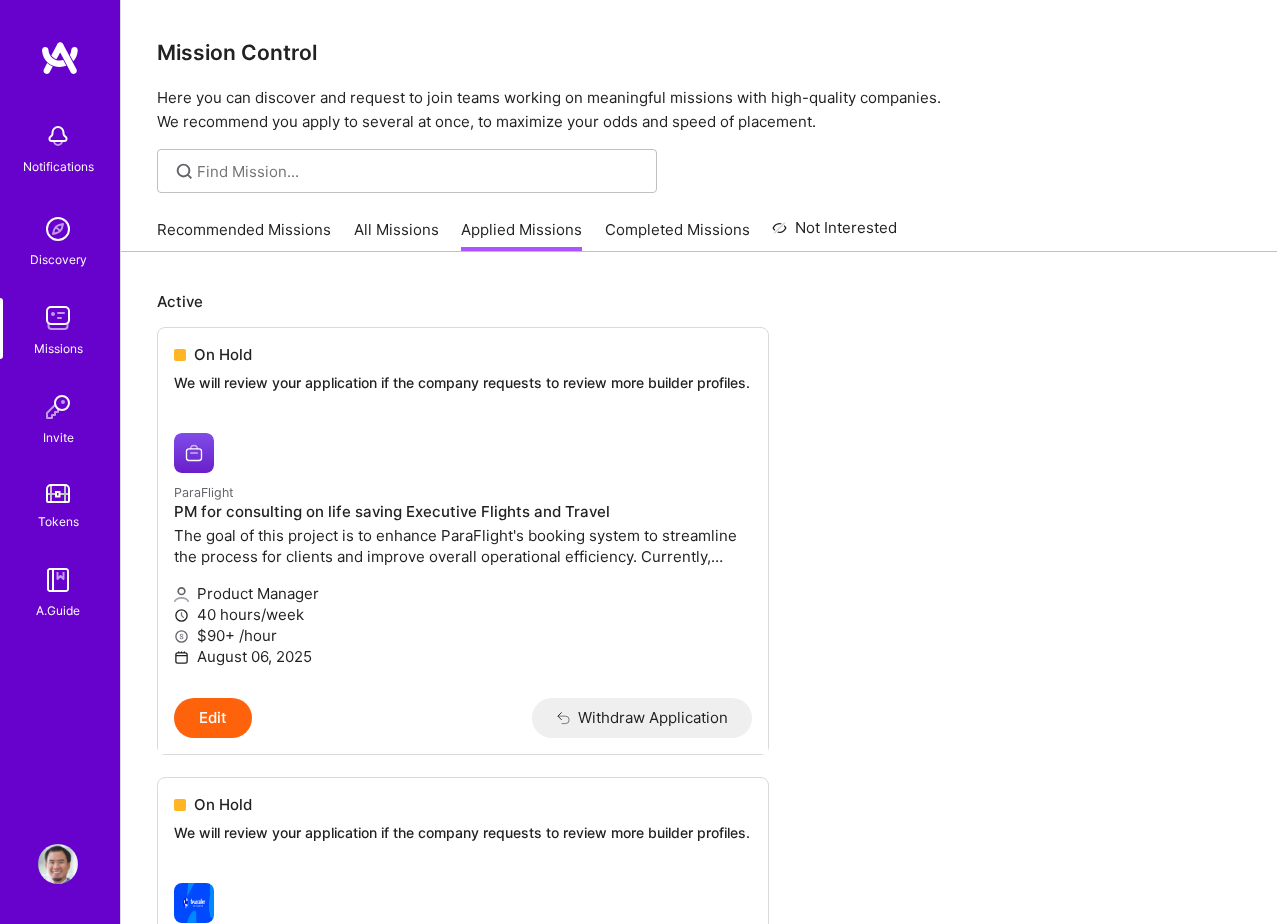 click on "Completed Missions" at bounding box center [677, 235] 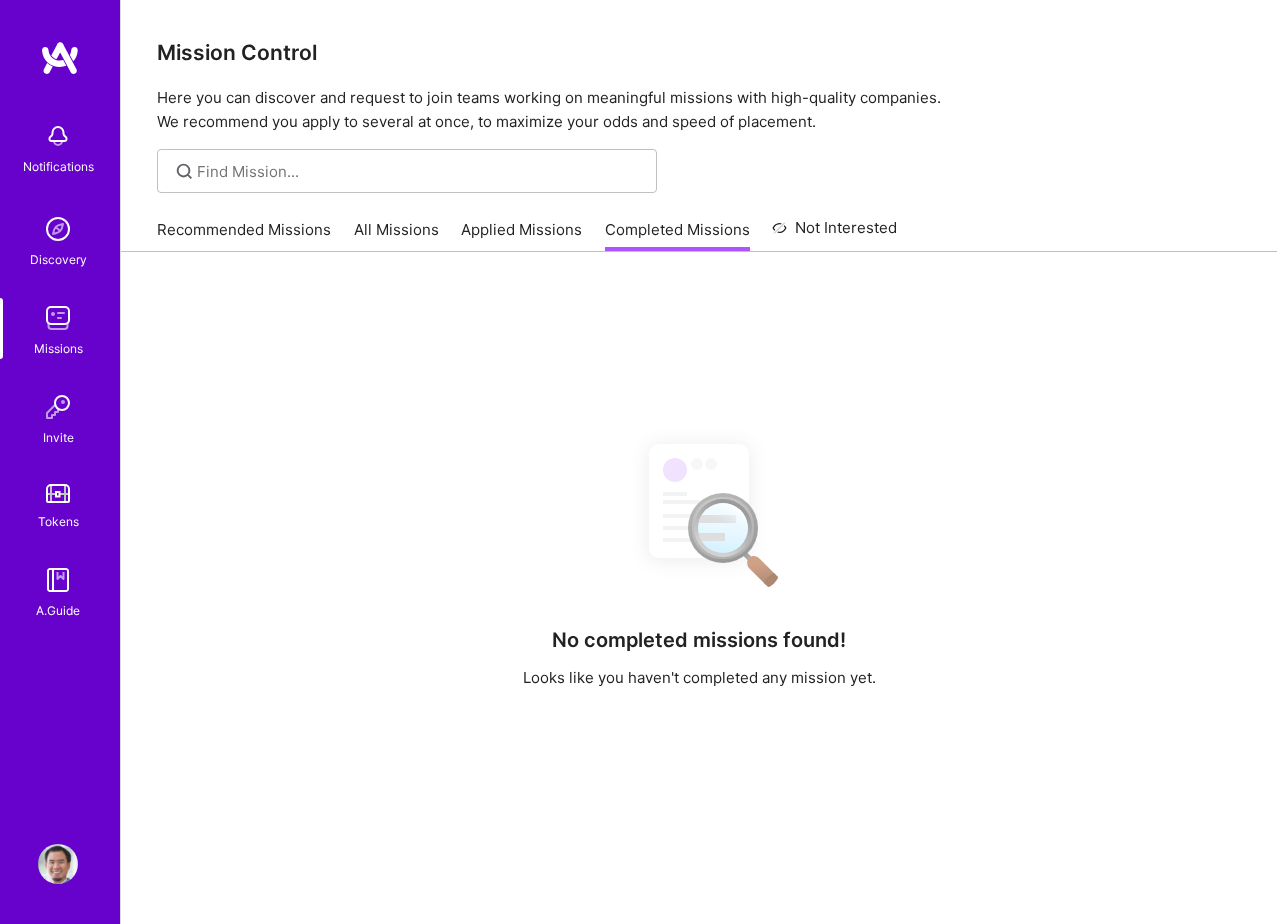 click on "All Missions" at bounding box center (396, 235) 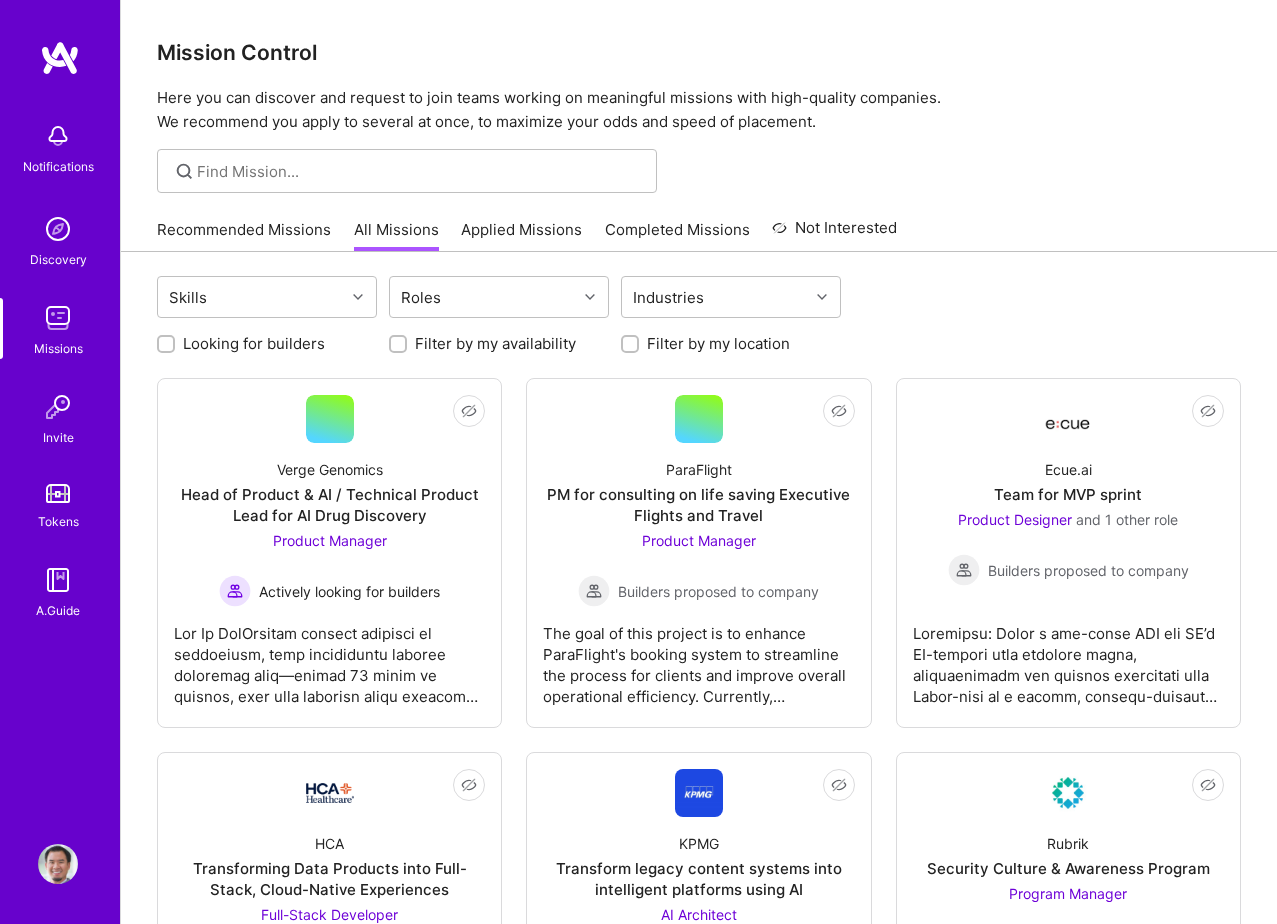 click on "Filter by my availability" at bounding box center [495, 343] 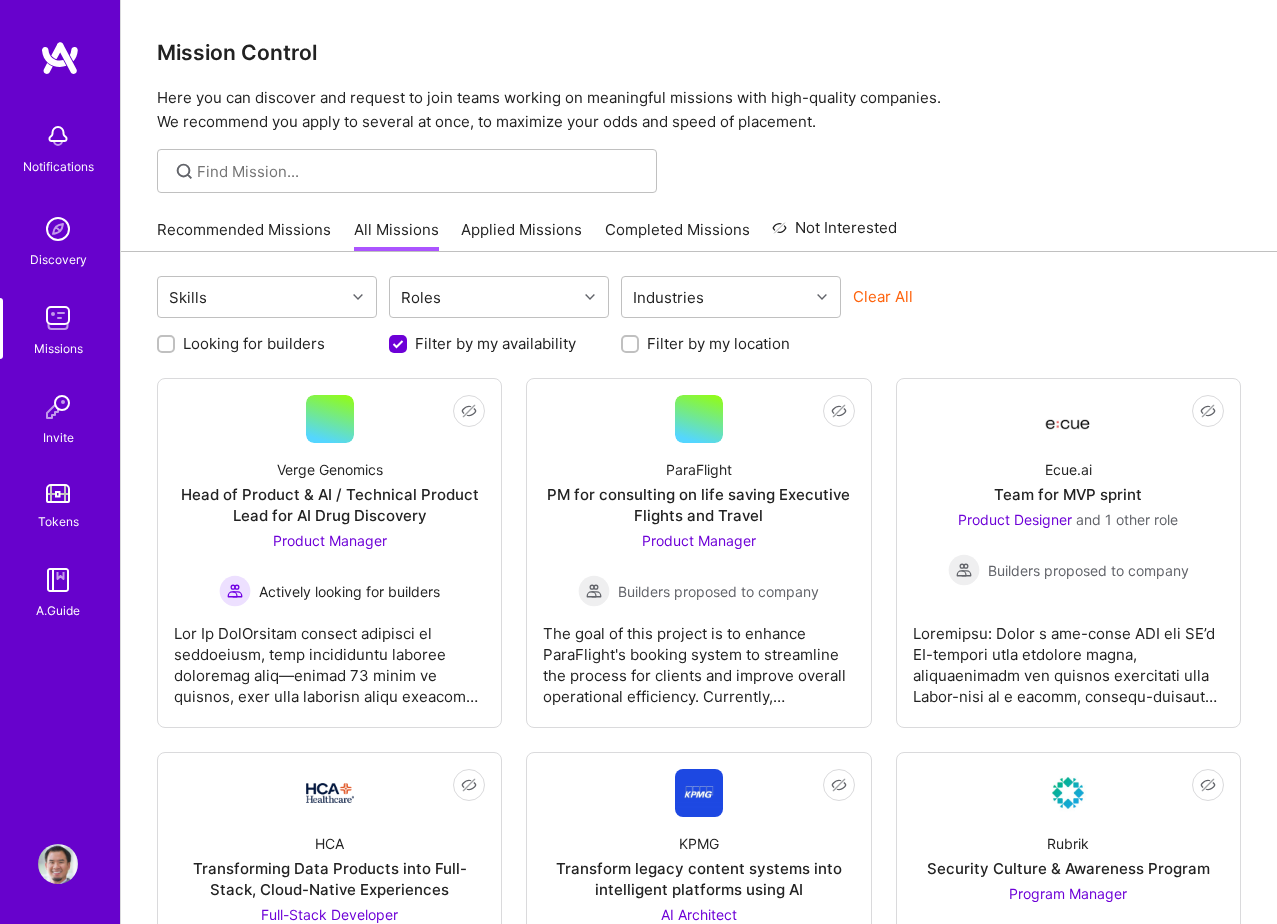 scroll, scrollTop: 0, scrollLeft: 0, axis: both 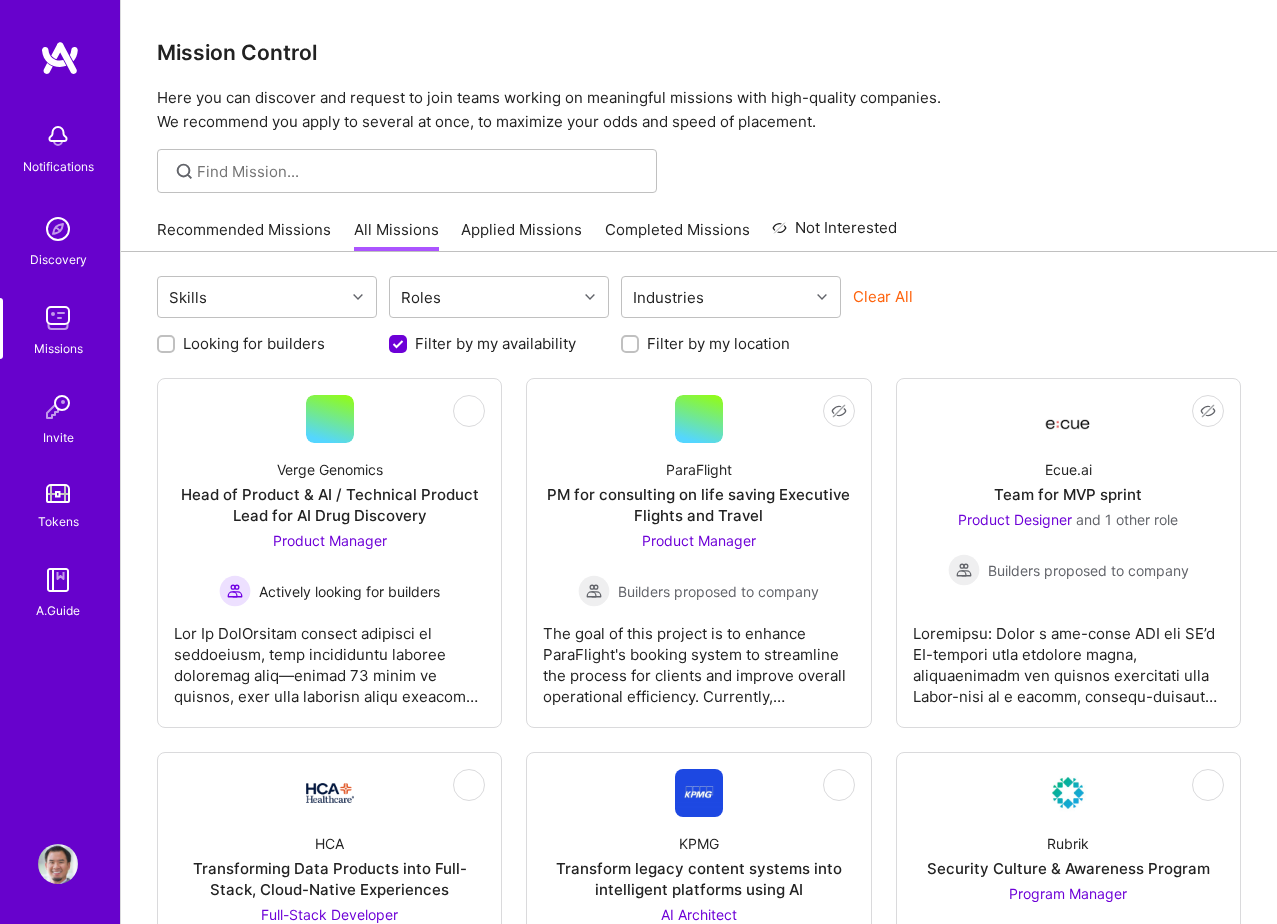 checkbox on "true" 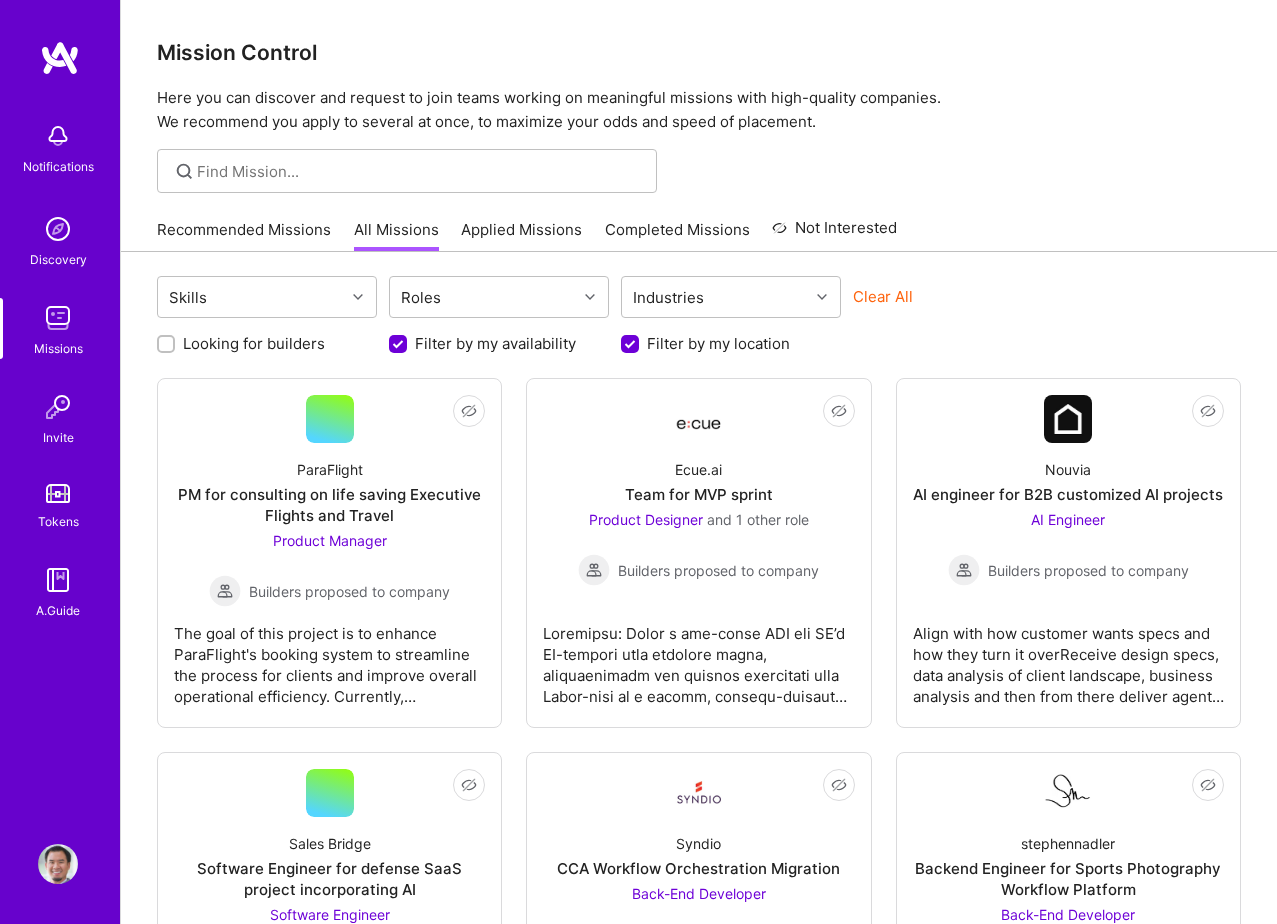 scroll, scrollTop: 0, scrollLeft: 0, axis: both 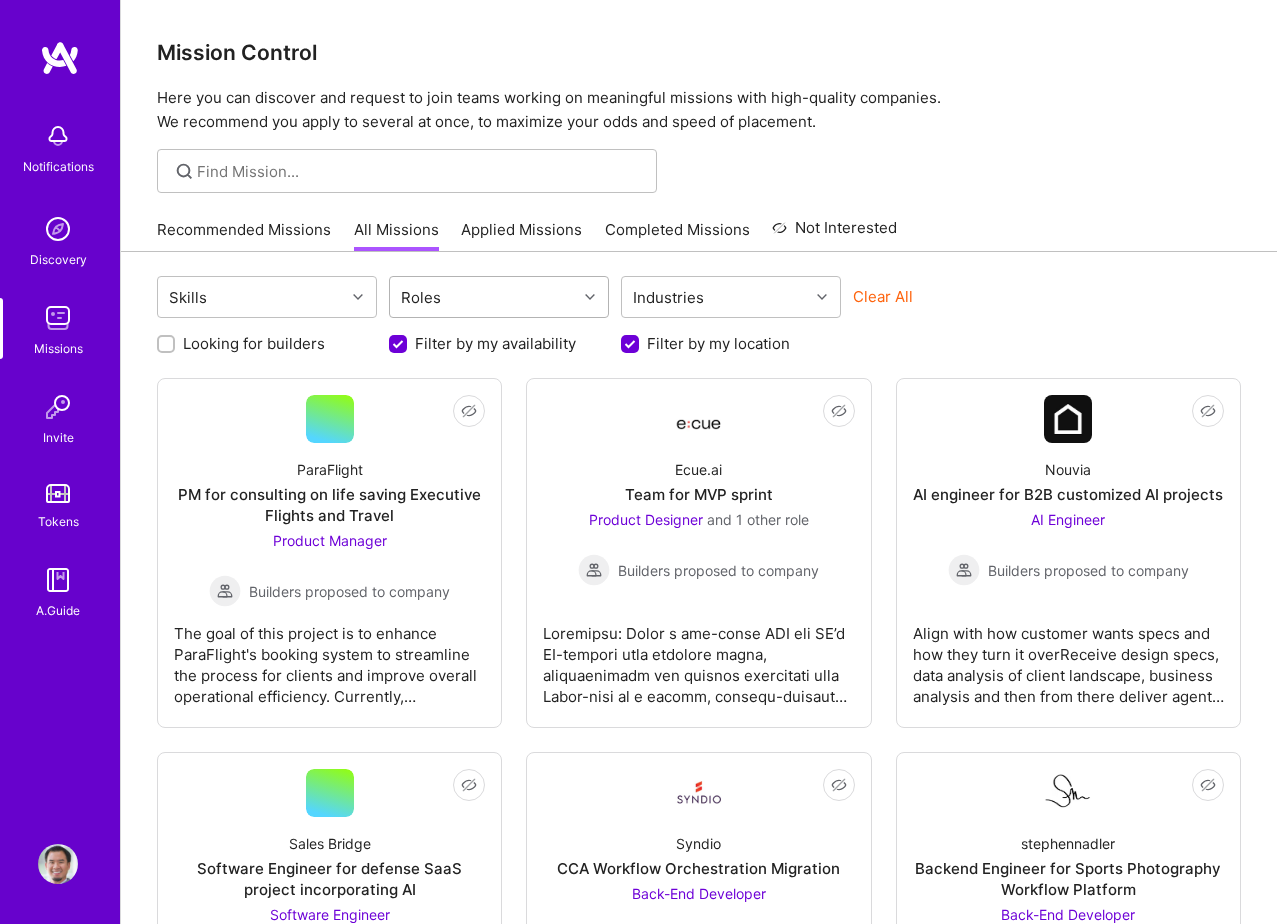 click on "Roles" at bounding box center [483, 297] 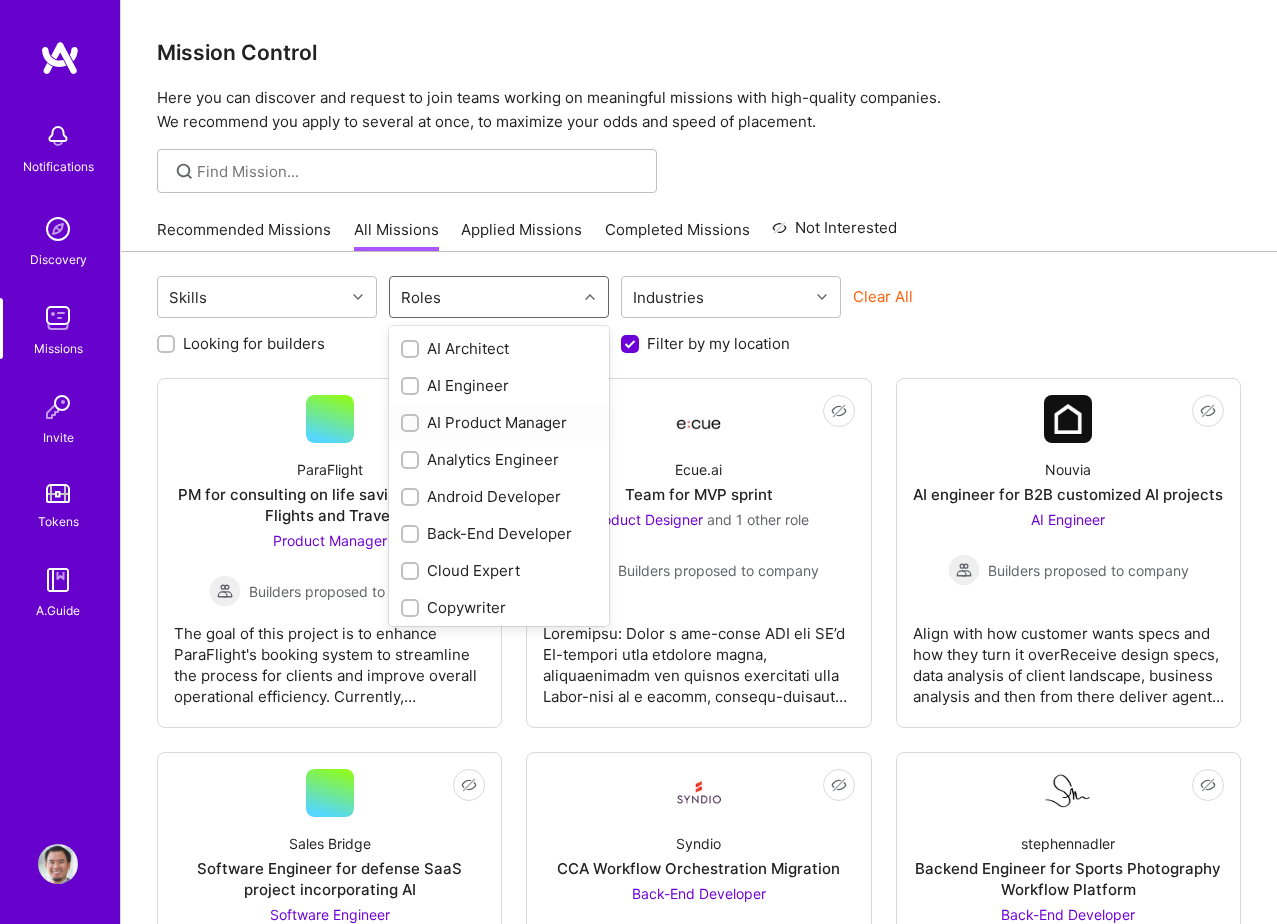 click on "AI Product Manager" at bounding box center (499, 422) 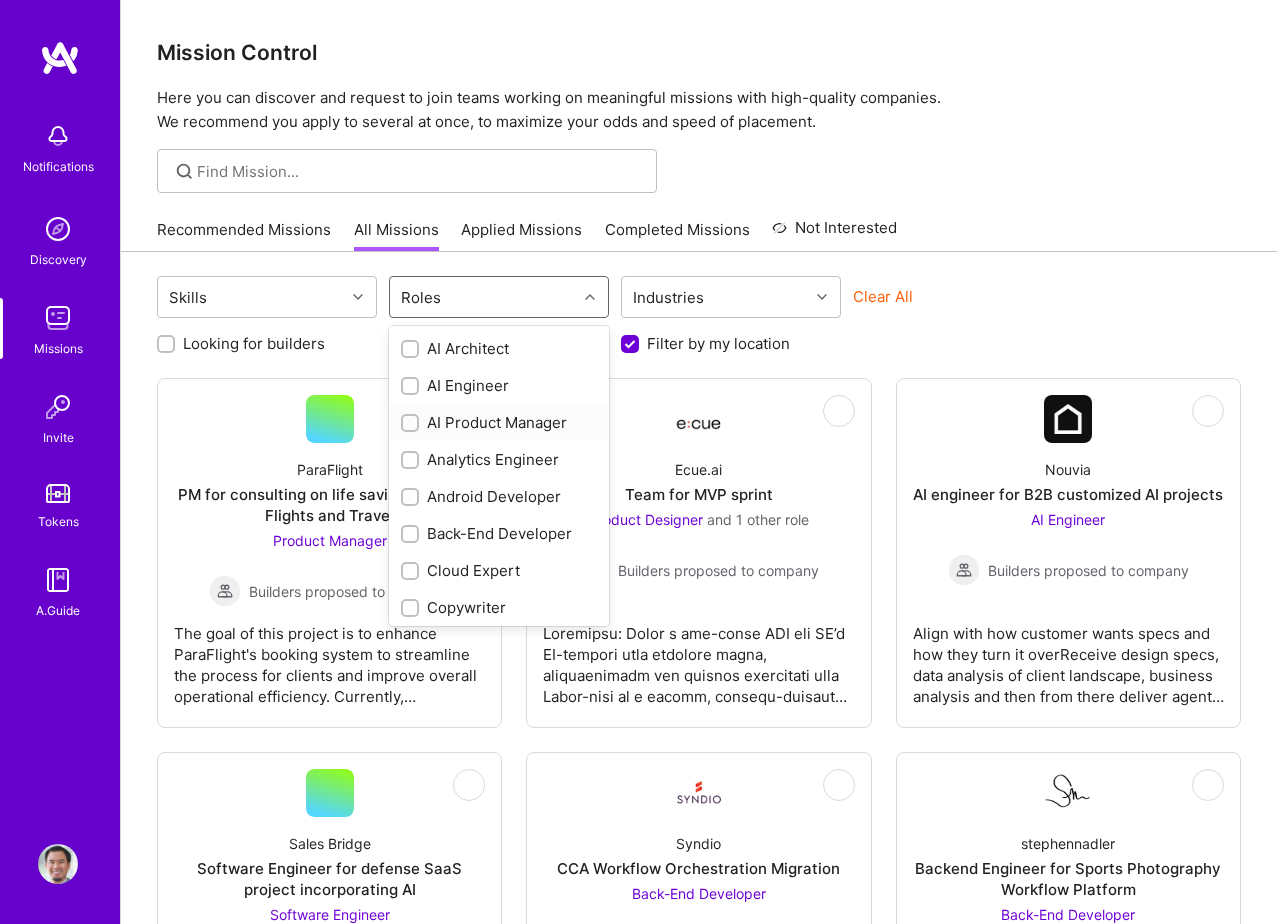 checkbox on "true" 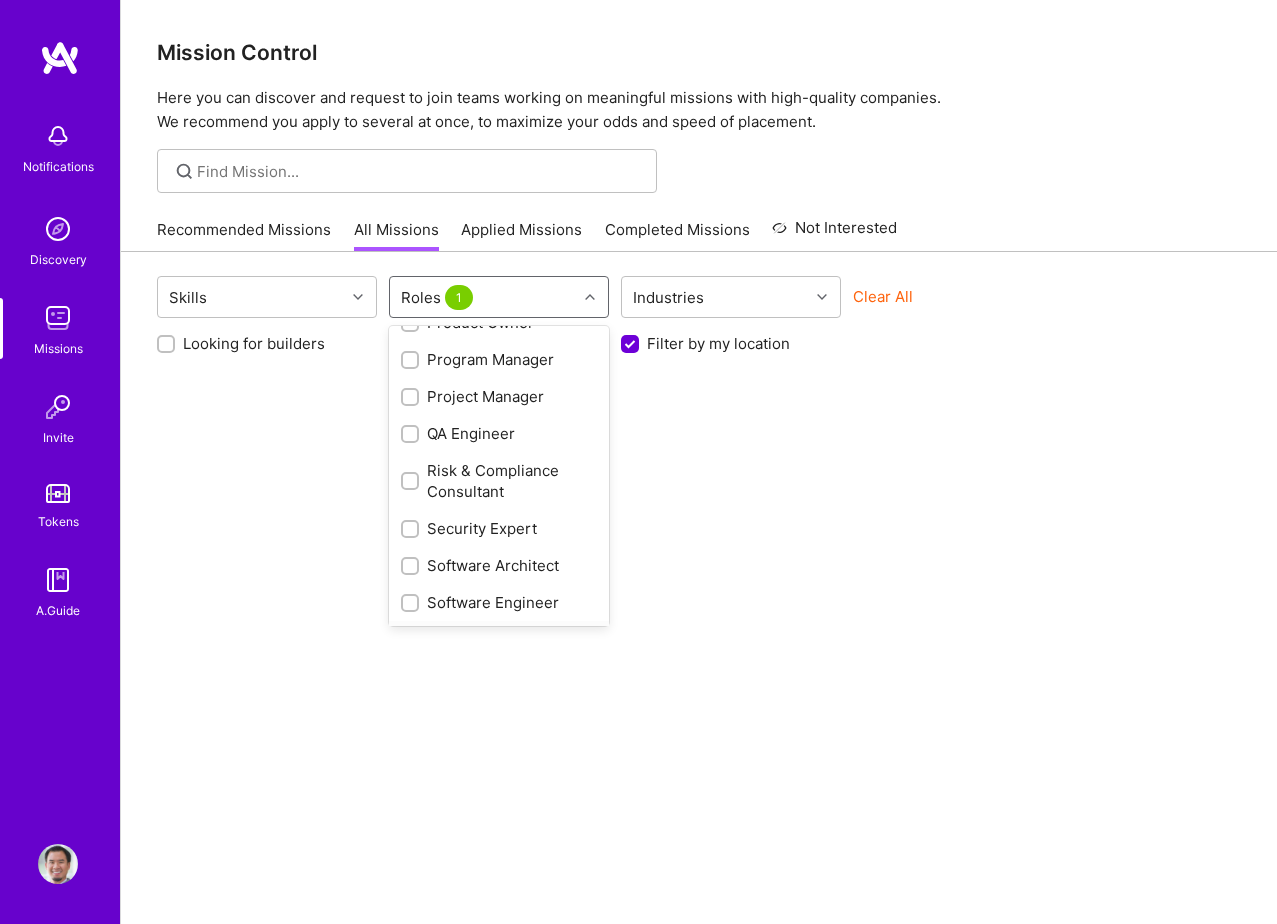 scroll, scrollTop: 1003, scrollLeft: 0, axis: vertical 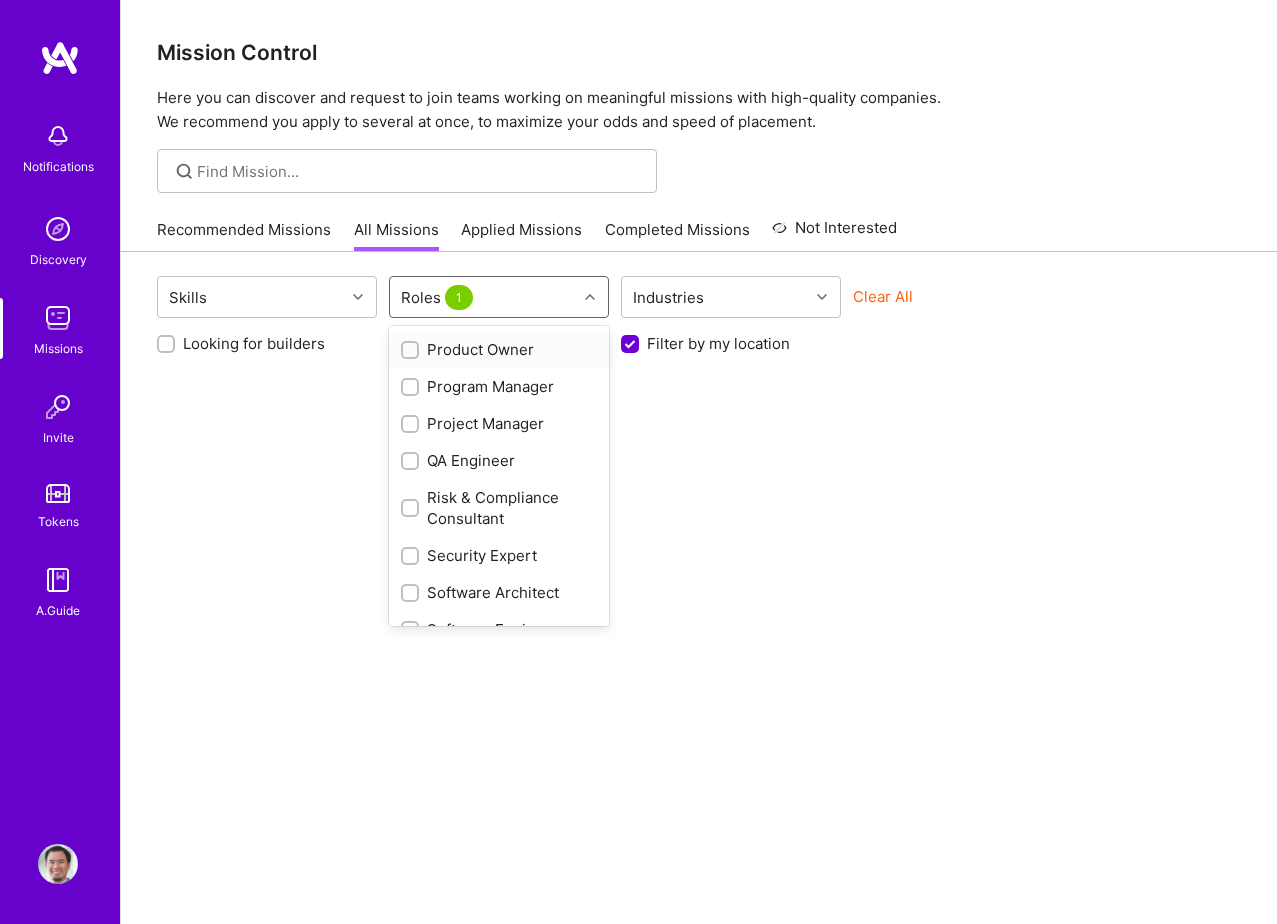 click on "Product Owner" at bounding box center (499, 349) 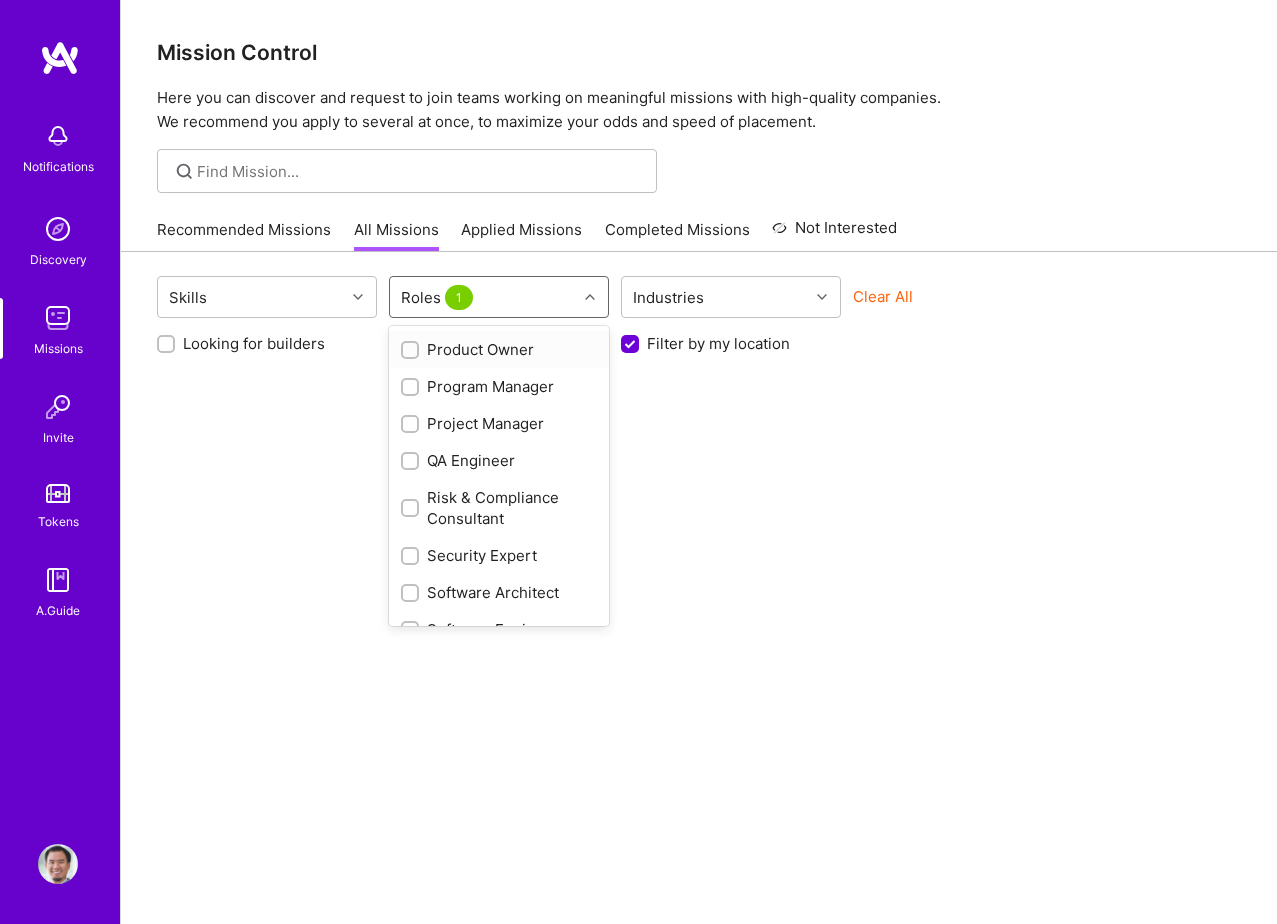 checkbox on "true" 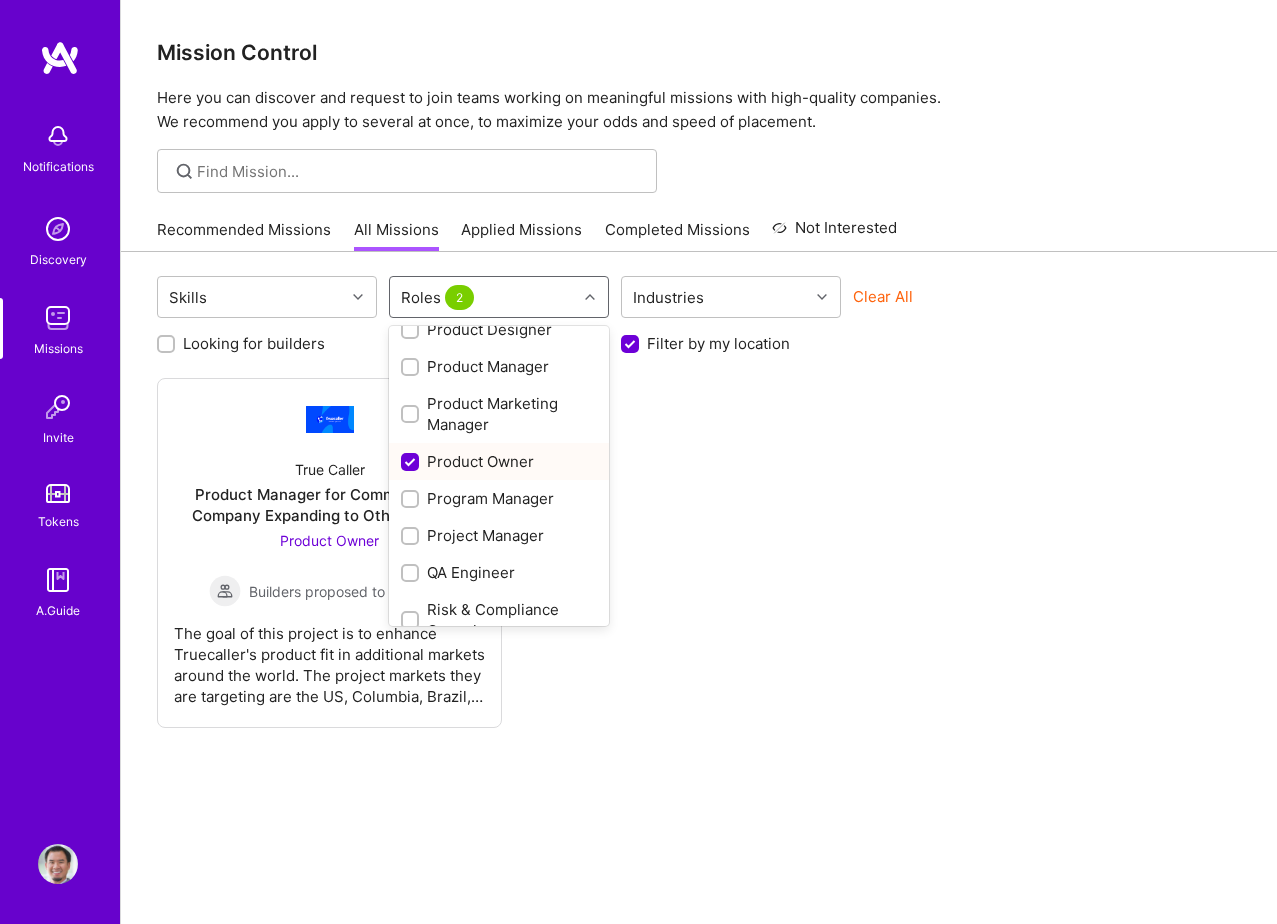 scroll, scrollTop: 804, scrollLeft: 0, axis: vertical 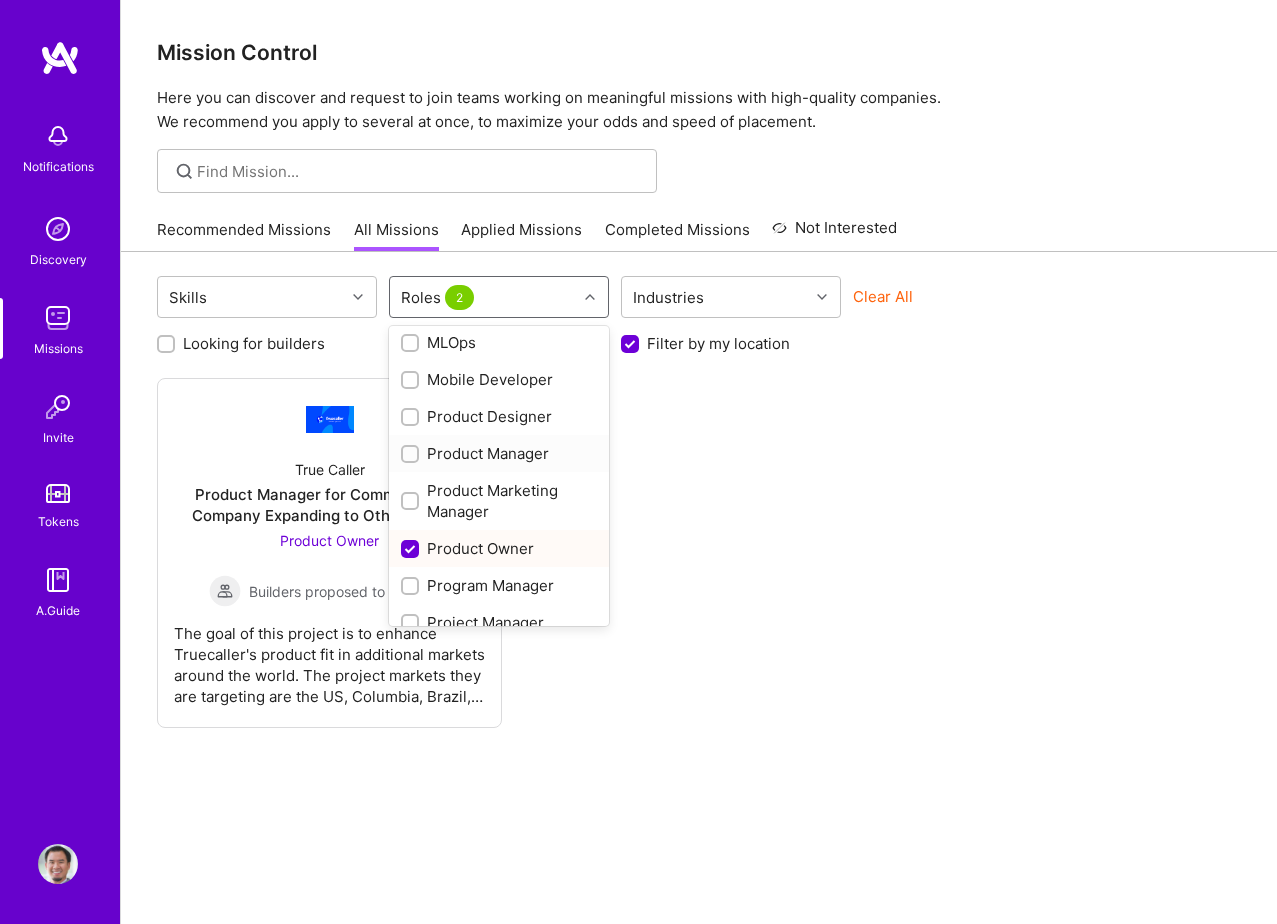 click on "Product Manager" at bounding box center (499, 453) 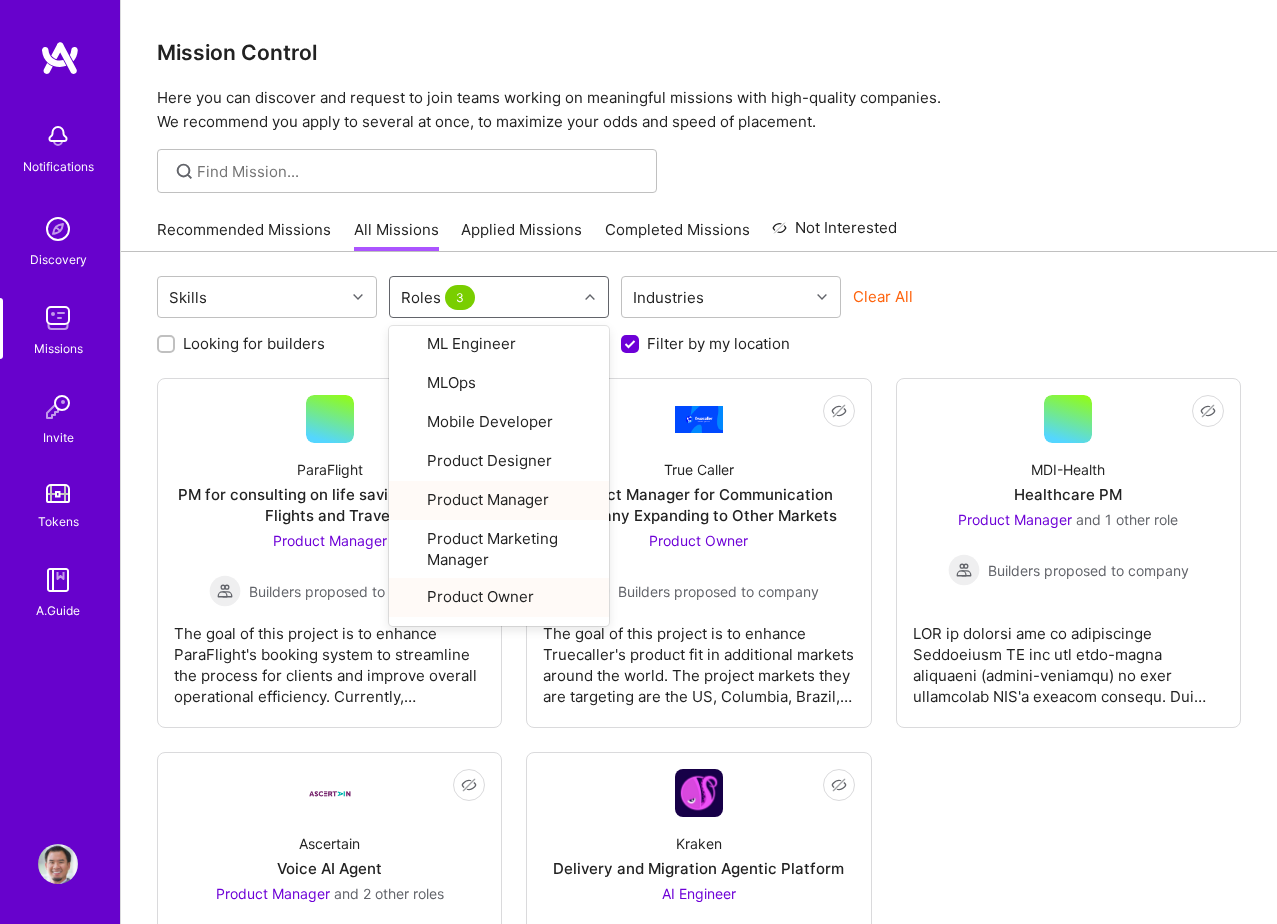 click on "Skills option Product Manager, selected. option Product Manager focused, 25 of 37. 37 results available. Use Up and Down to choose options, press Enter to select the currently focused option, press Escape to exit the menu, press Tab to select the option and exit the menu. Roles 3 AI Architect AI Engineer AI Product Manager Analytics Engineer Android Developer Back-End Developer Cloud Expert Copywriter Data Architect Data Engineer Data Scientist DevOps Engineer Engineering Manager Financial Advisory Consultant Front-End Developer Full-Stack Developer Graphics Designer Growth Marketer iOS Developer Marketing Strategist ML Engineer MLOps Mobile Developer Product Designer Product Manager Product Marketing Manager Product Owner Program Manager Project Manager QA Engineer Risk & Compliance Consultant Security Expert Software Architect Software Engineer Solution Architect Strategy Consultant UX Expert Industries Clear All Looking for builders Filter by my availability Filter by my location Not Interested ParaFlight" at bounding box center (699, 690) 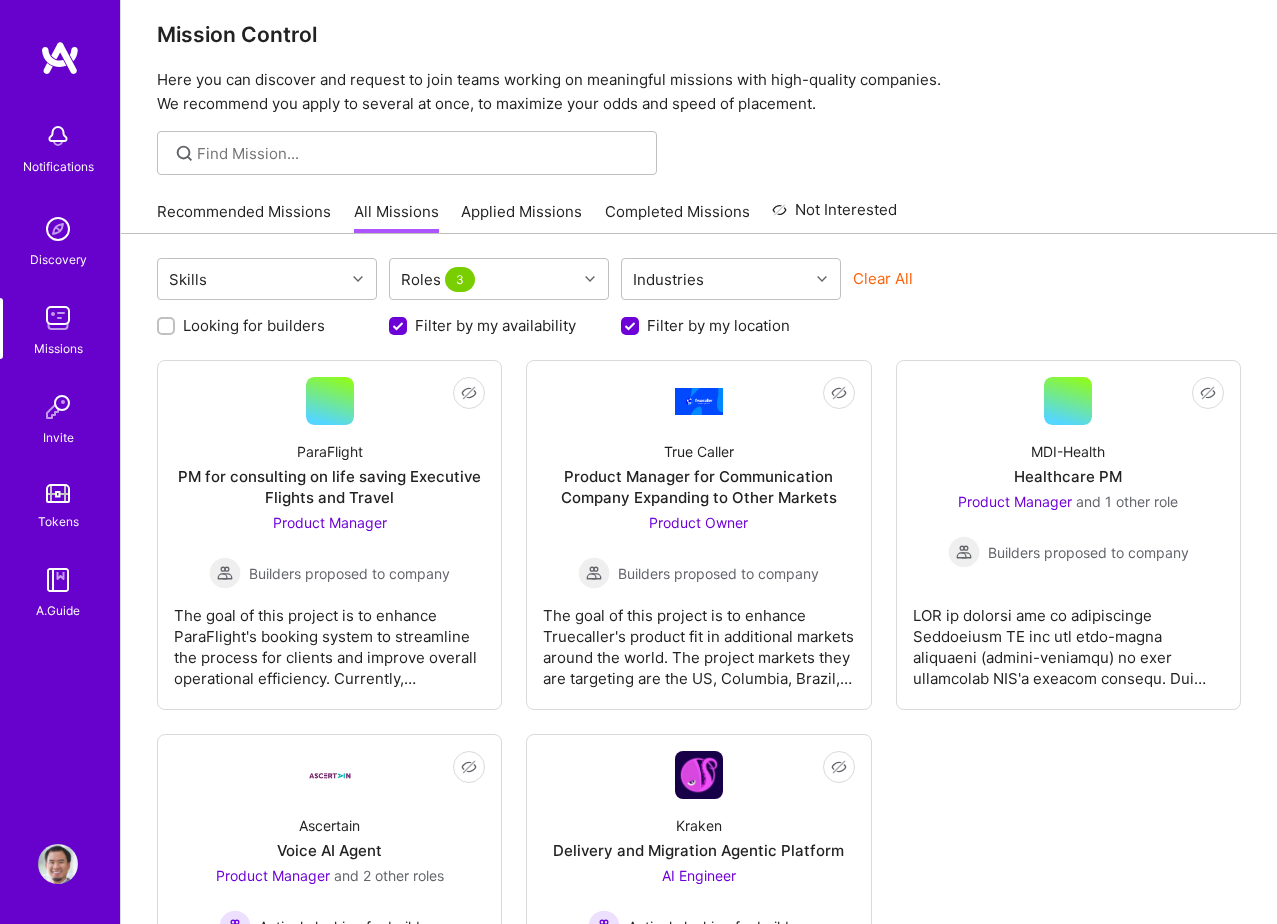 scroll, scrollTop: 0, scrollLeft: 0, axis: both 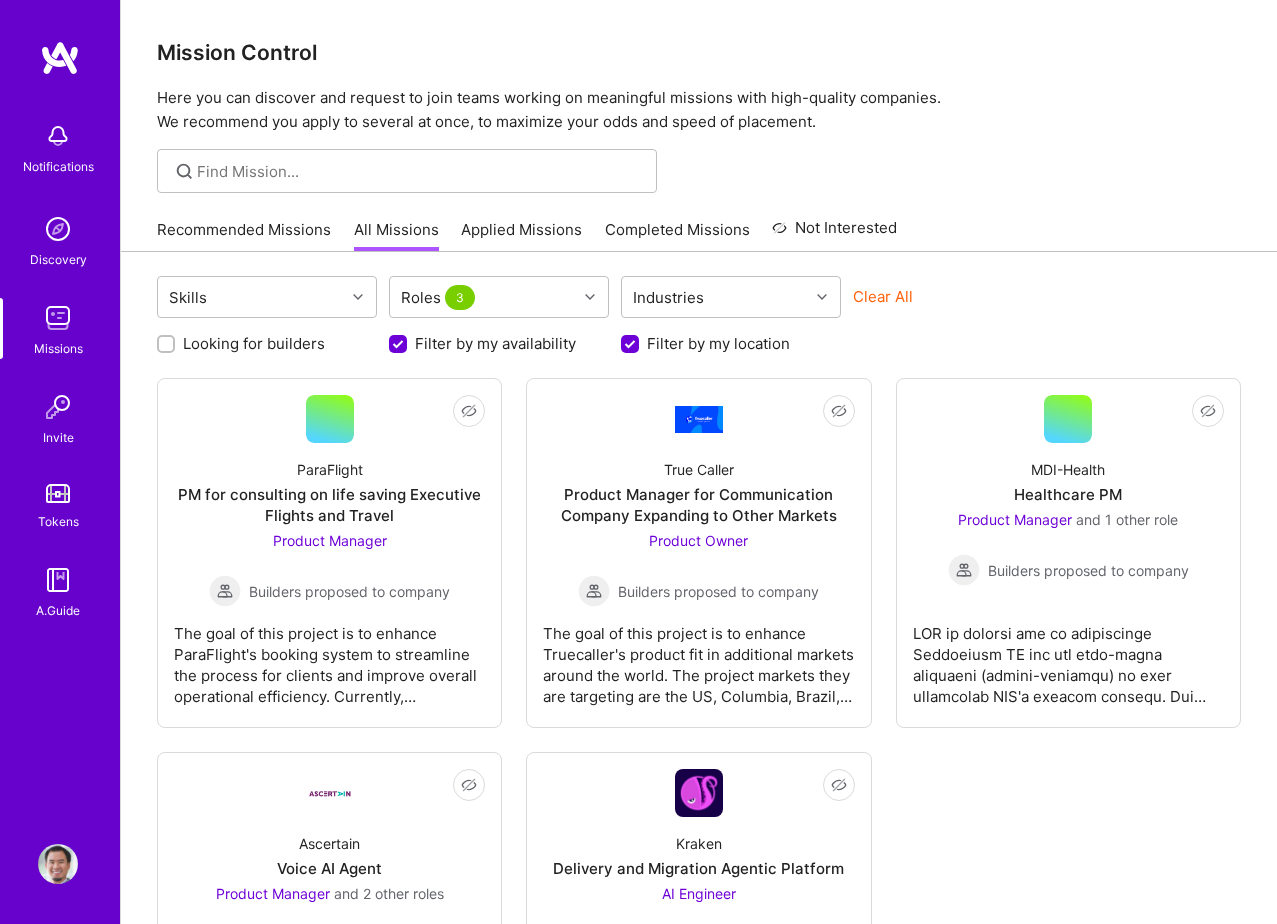 click on "Notifications" at bounding box center (58, 146) 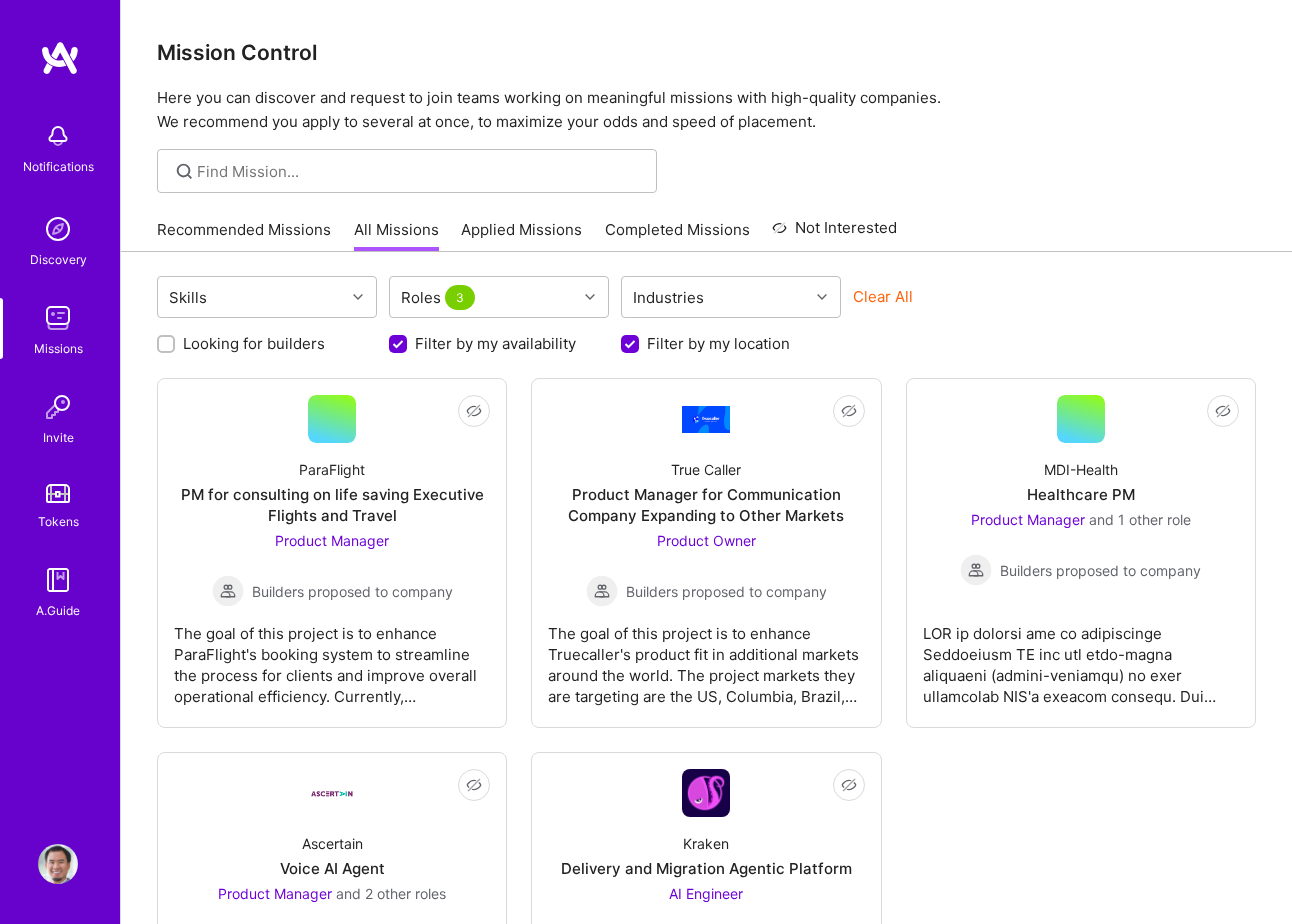 click at bounding box center (58, 229) 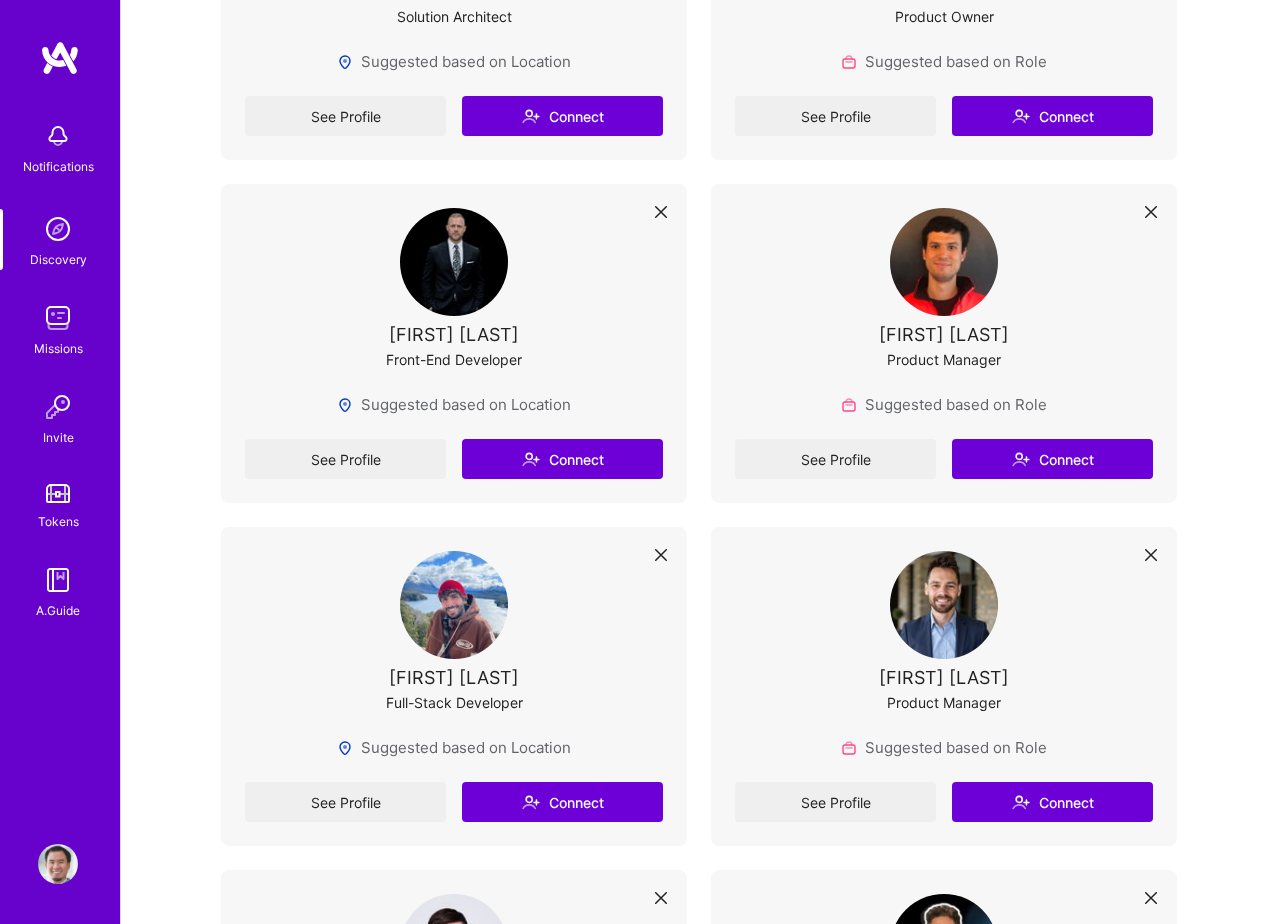 scroll, scrollTop: 1160, scrollLeft: 0, axis: vertical 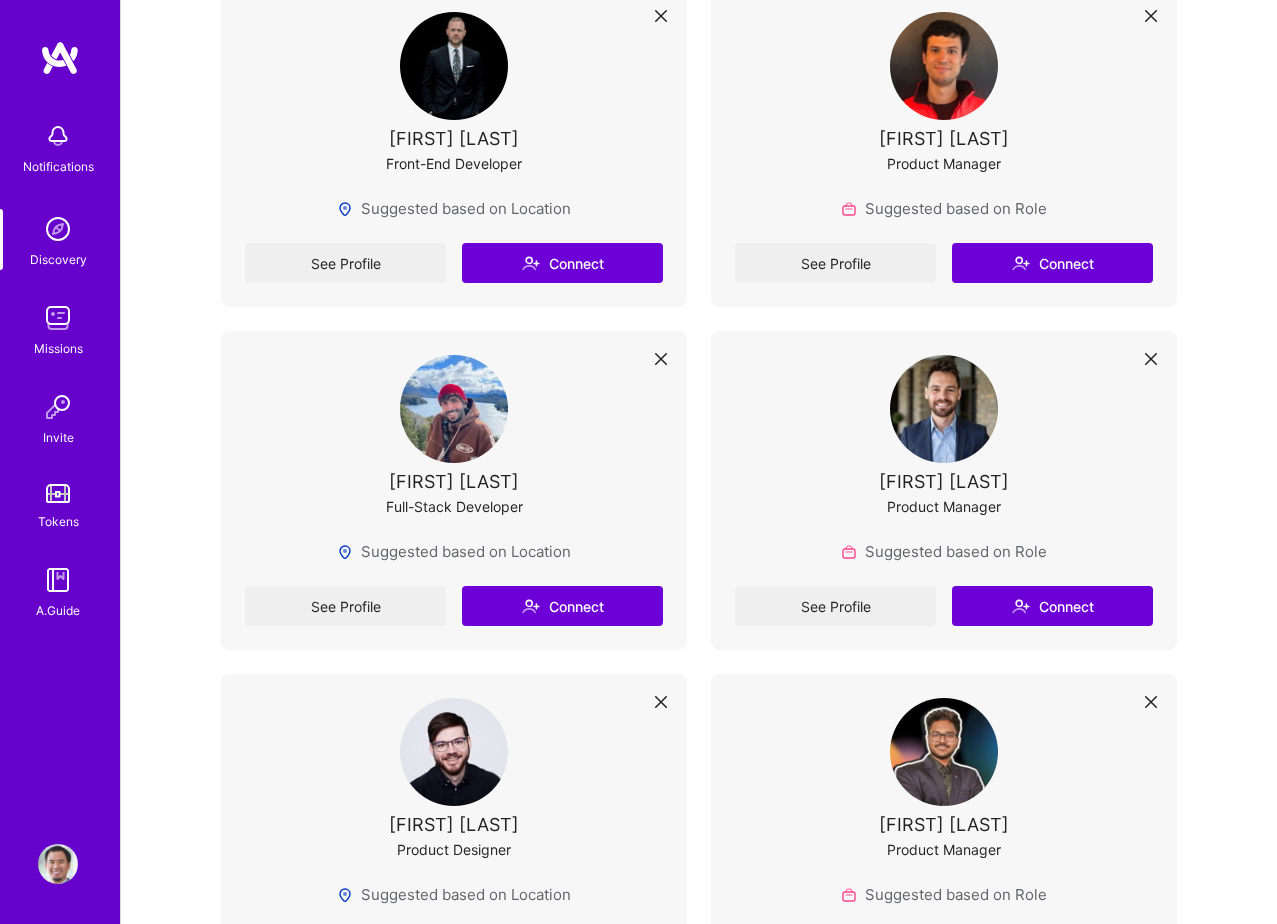 click at bounding box center [58, 318] 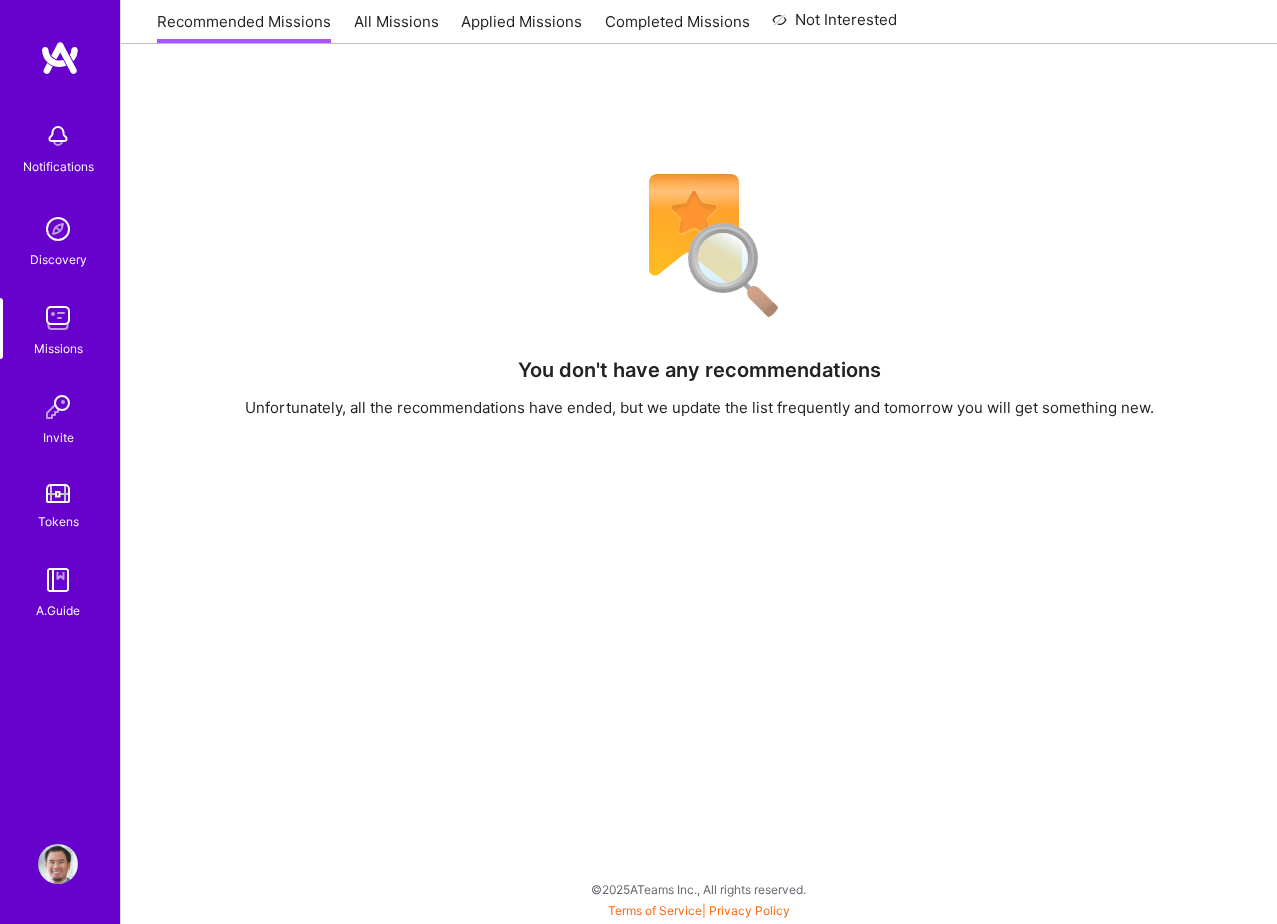 scroll, scrollTop: 0, scrollLeft: 0, axis: both 